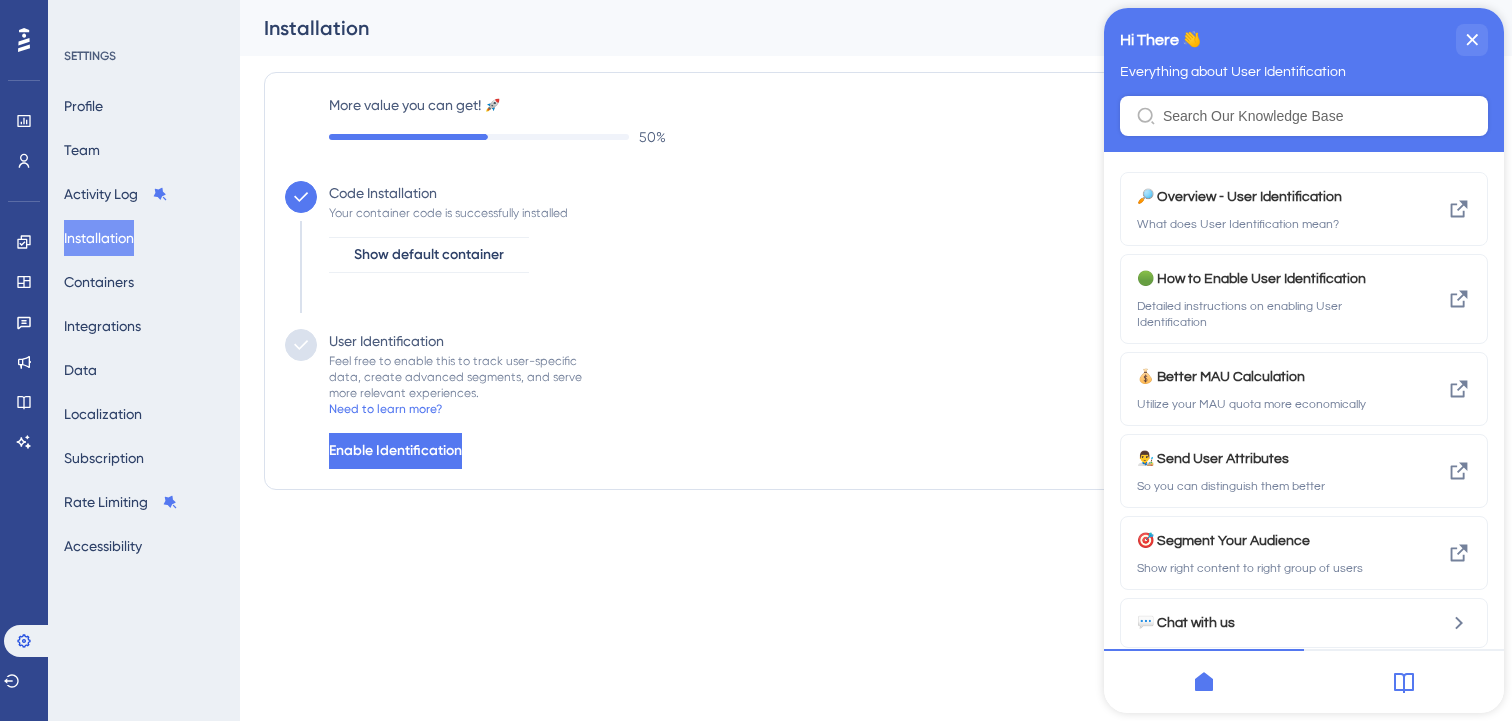 scroll, scrollTop: 0, scrollLeft: 0, axis: both 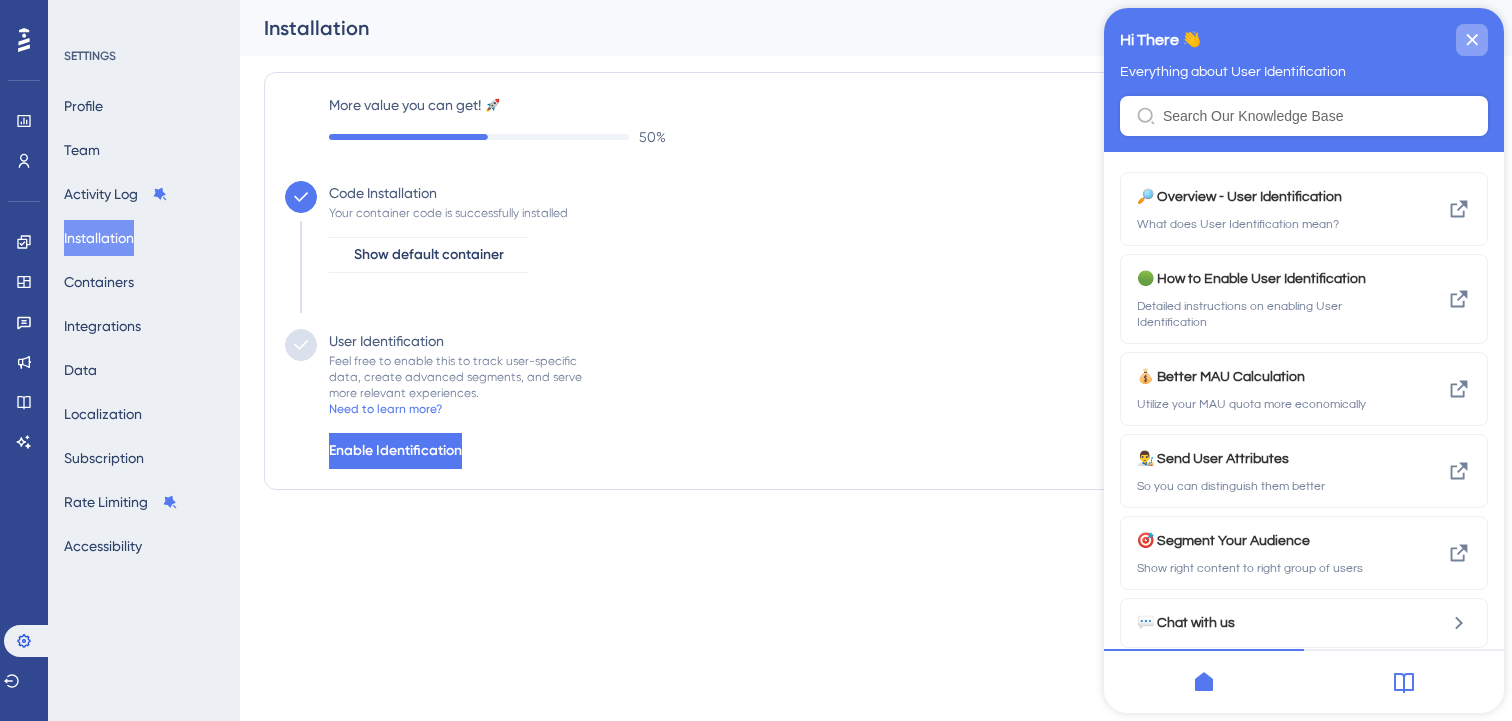 click at bounding box center (1472, 40) 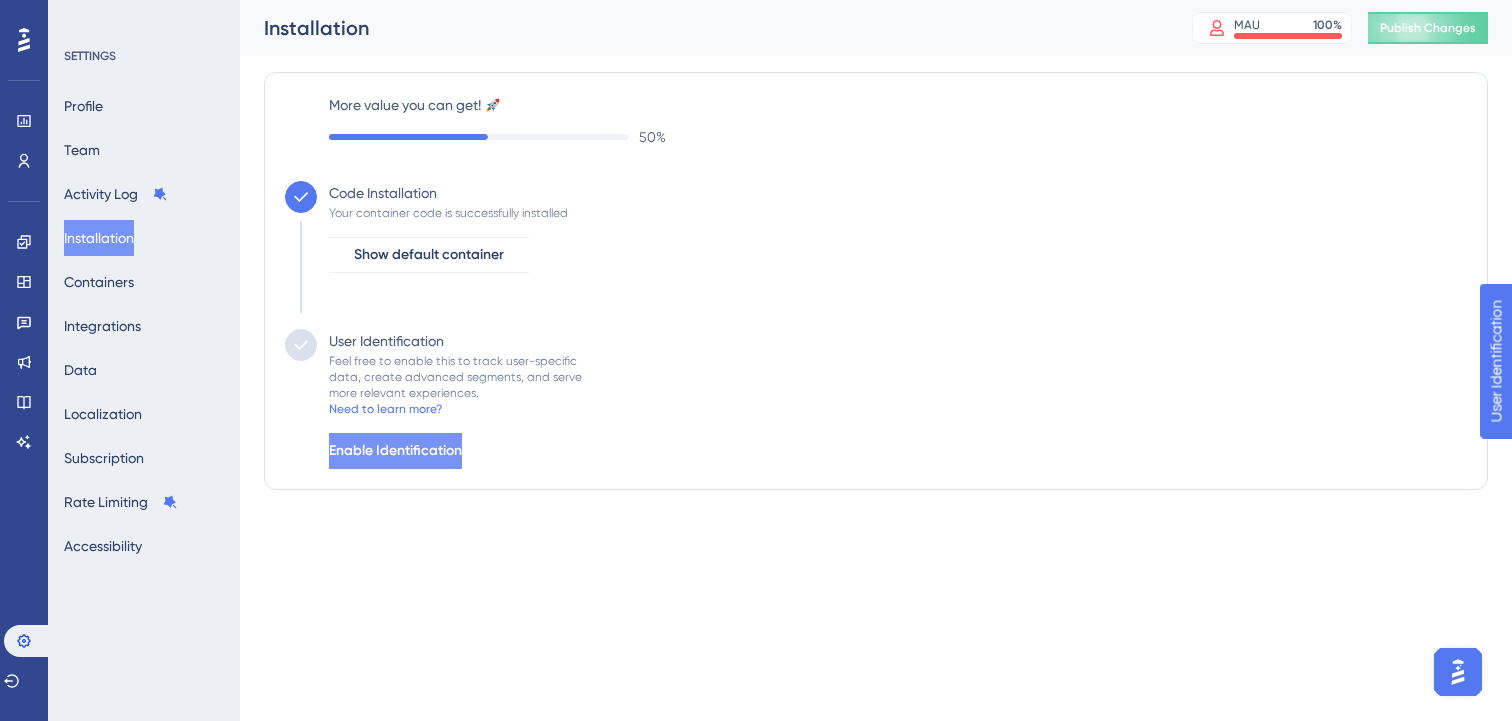 click on "Enable Identification" at bounding box center (395, 451) 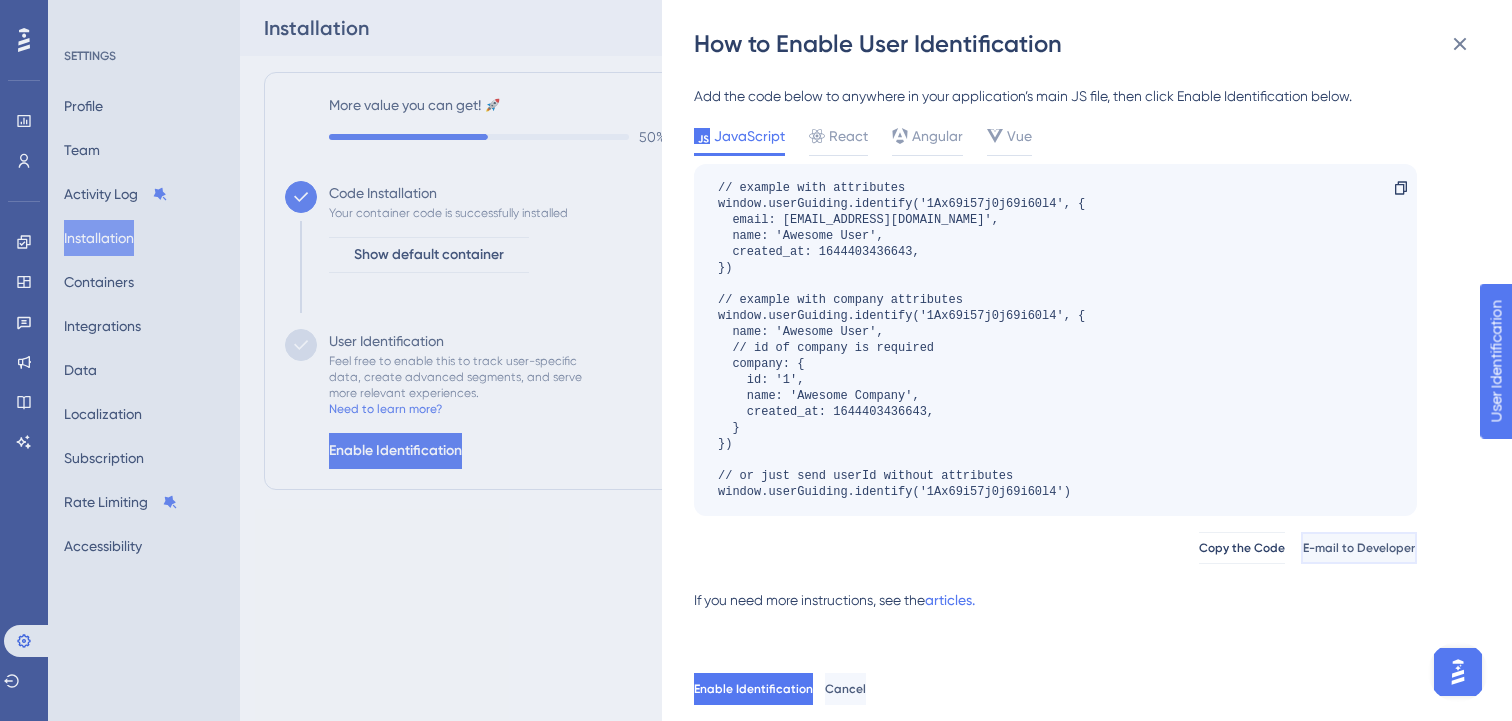 click on "E-mail to Developer" at bounding box center (1359, 548) 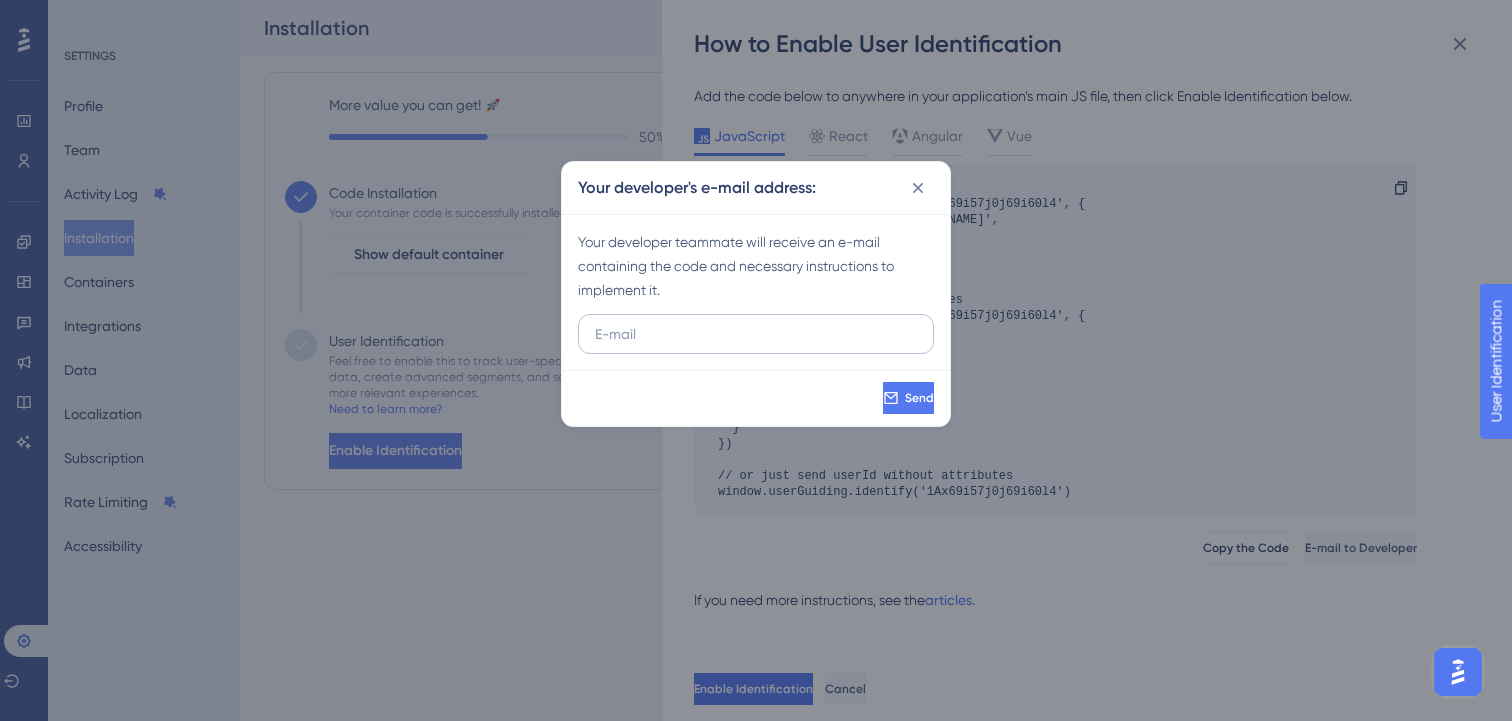 click at bounding box center (756, 334) 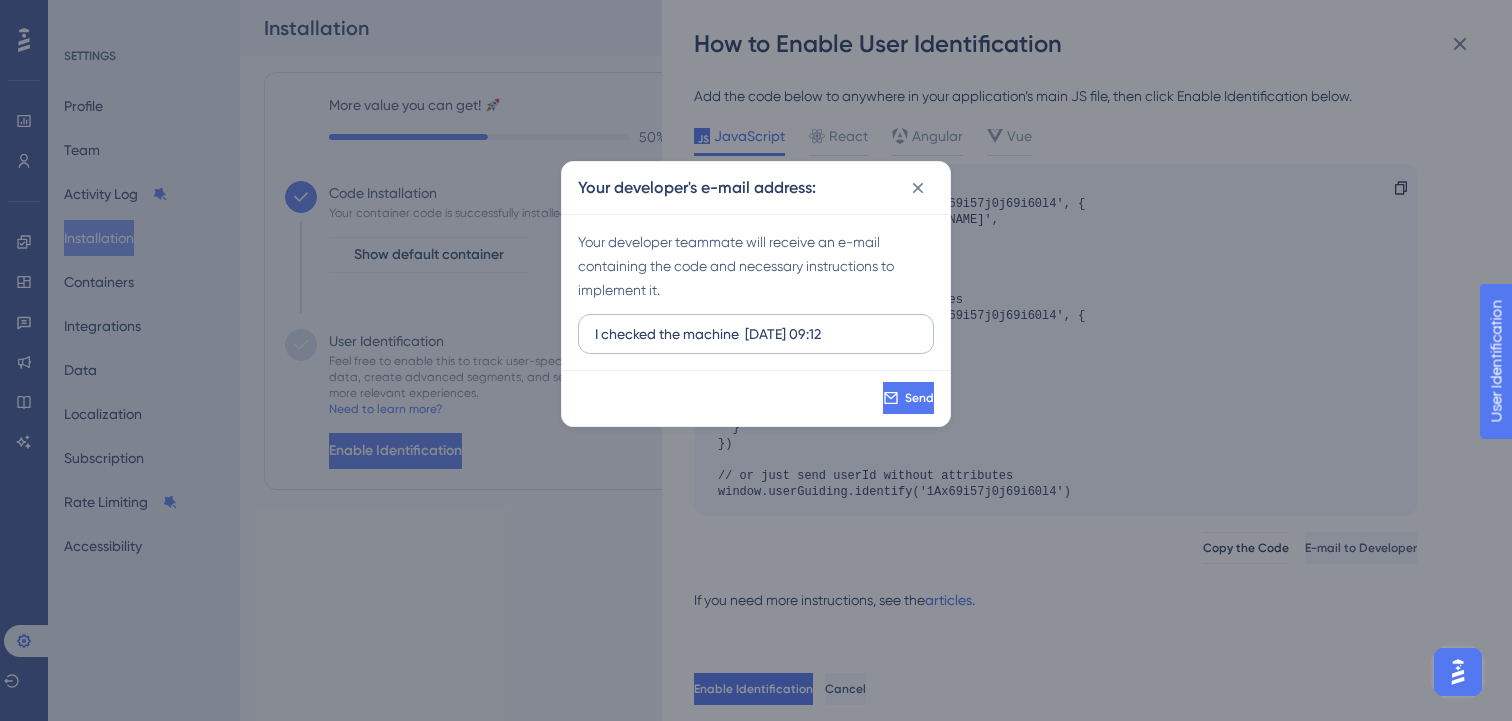 drag, startPoint x: 820, startPoint y: 325, endPoint x: 907, endPoint y: 346, distance: 89.498604 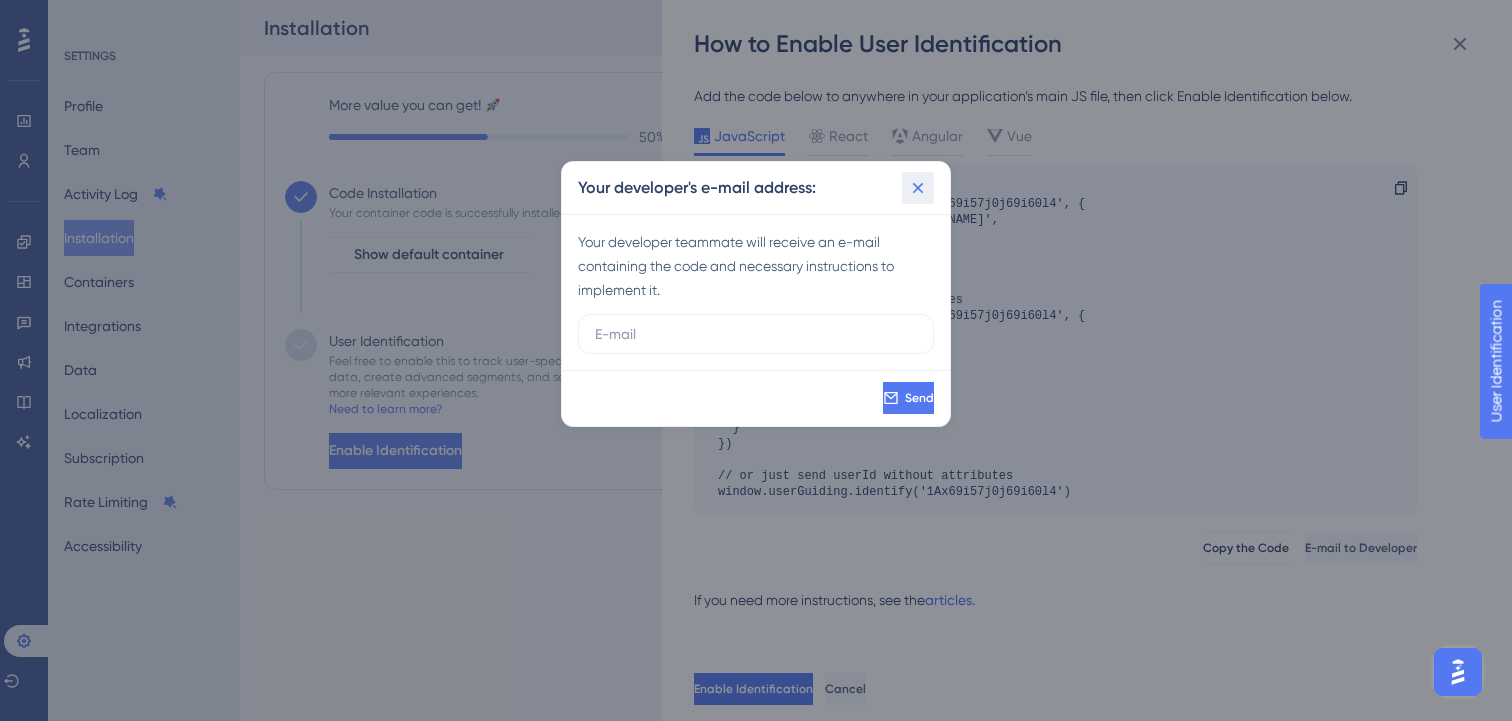 click 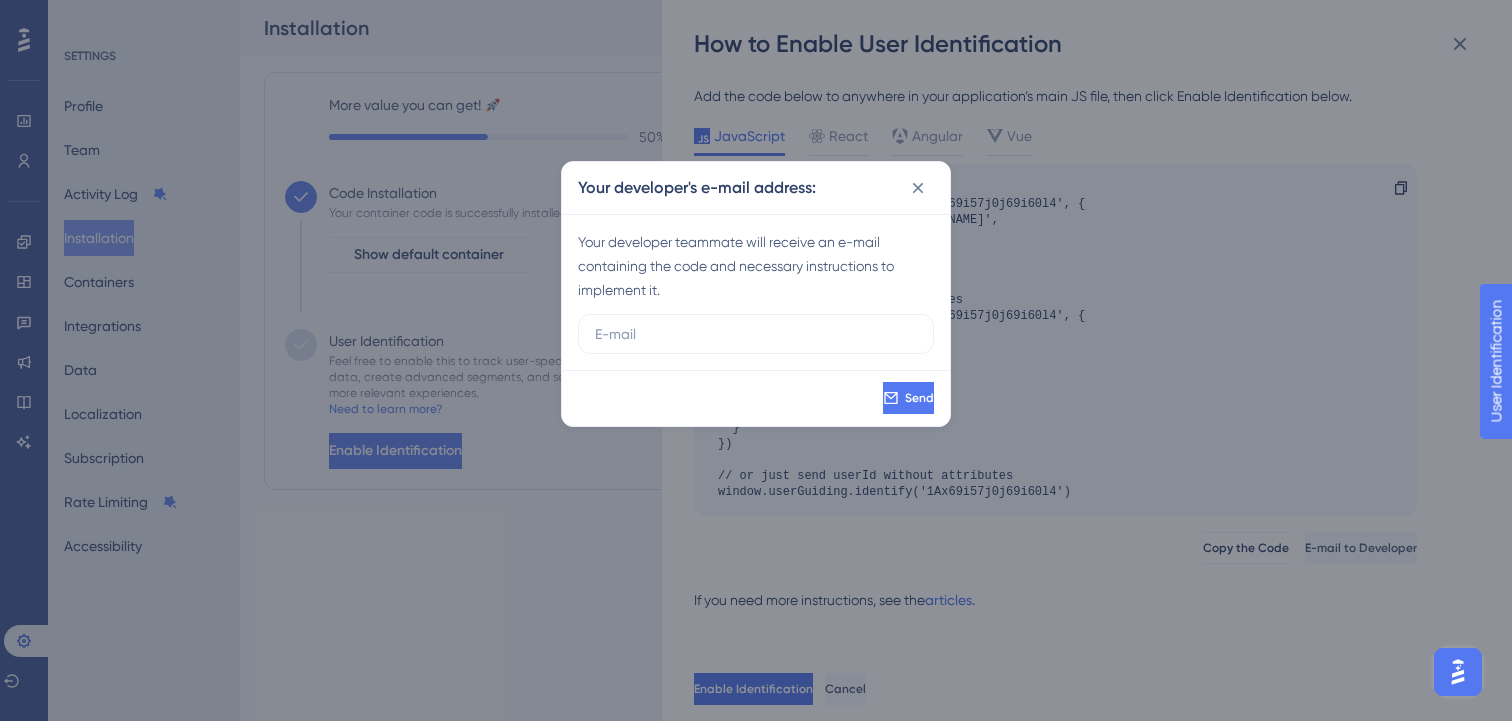 click on "// example with attributes
window.userGuiding.identify('1Ax69i57j0j69i60l4', {
email: [EMAIL_ADDRESS][DOMAIN_NAME]',
name: 'Awesome User',
created_at: 1644403436643,
})
// example with company attributes
window.userGuiding.identify('1Ax69i57j0j69i60l4', {
name: 'Awesome User',
// id of company is required
company: {
id: '1',
name: 'Awesome Company',
created_at: 1644403436643,
}
})
// or just send userId without attributes
window.userGuiding.identify('1Ax69i57j0j69i60l4')" at bounding box center [901, 340] 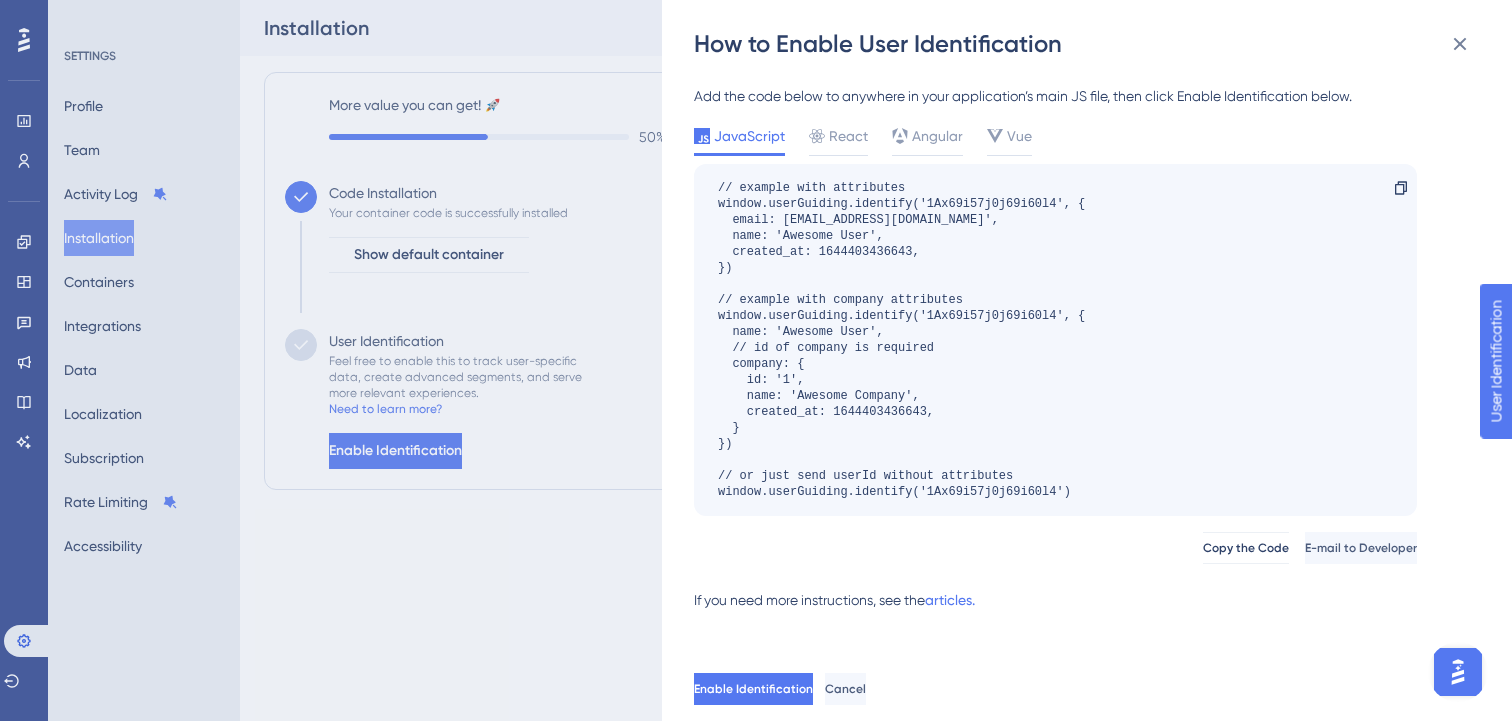 click on "How to Enable User Identification Add the code below to anywhere in your application’s main JS file, then click Enable Identification below. JavaScript React Angular Vue // example with attributes
window.userGuiding.identify('1Ax69i57j0j69i60l4', {
email: [EMAIL_ADDRESS][DOMAIN_NAME]',
name: 'Awesome User',
created_at: 1644403436643,
})
// example with company attributes
window.userGuiding.identify('1Ax69i57j0j69i60l4', {
name: 'Awesome User',
// id of company is required
company: {
id: '1',
name: 'Awesome Company',
created_at: 1644403436643,
}
})
// or just send userId without attributes
window.userGuiding.identify('1Ax69i57j0j69i60l4')
Copy Copy the Code E-mail to Developer If you need more instructions, see the  articles. Enable Identification Cancel" at bounding box center (756, 360) 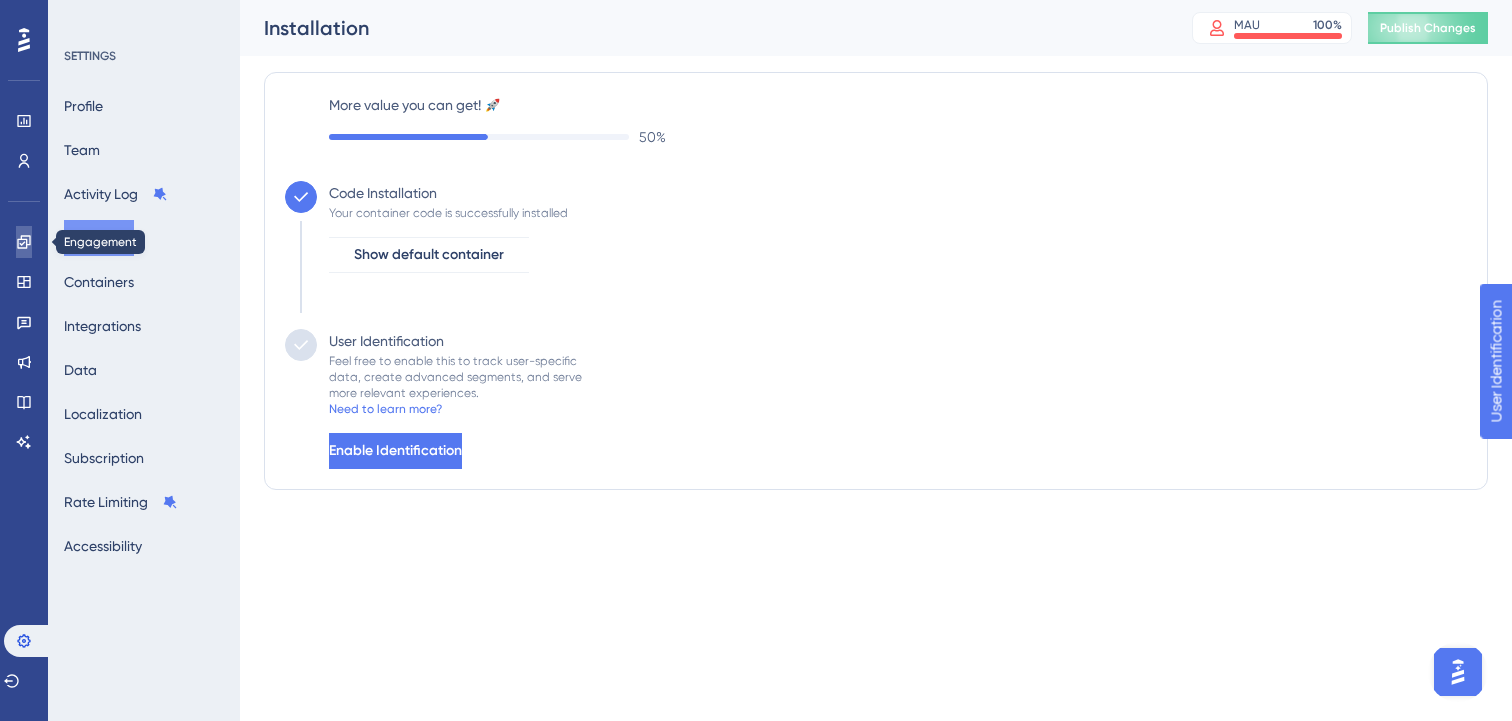 click 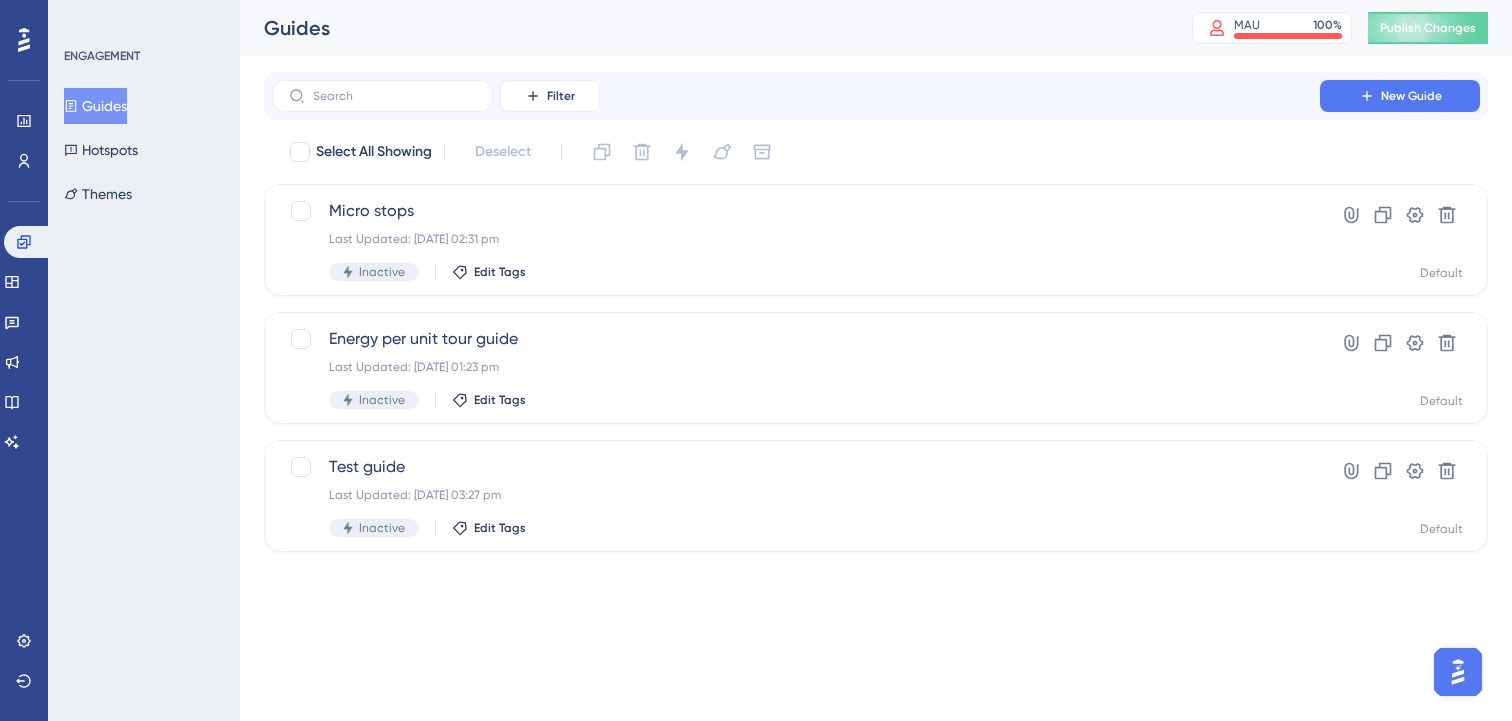 scroll, scrollTop: 0, scrollLeft: 0, axis: both 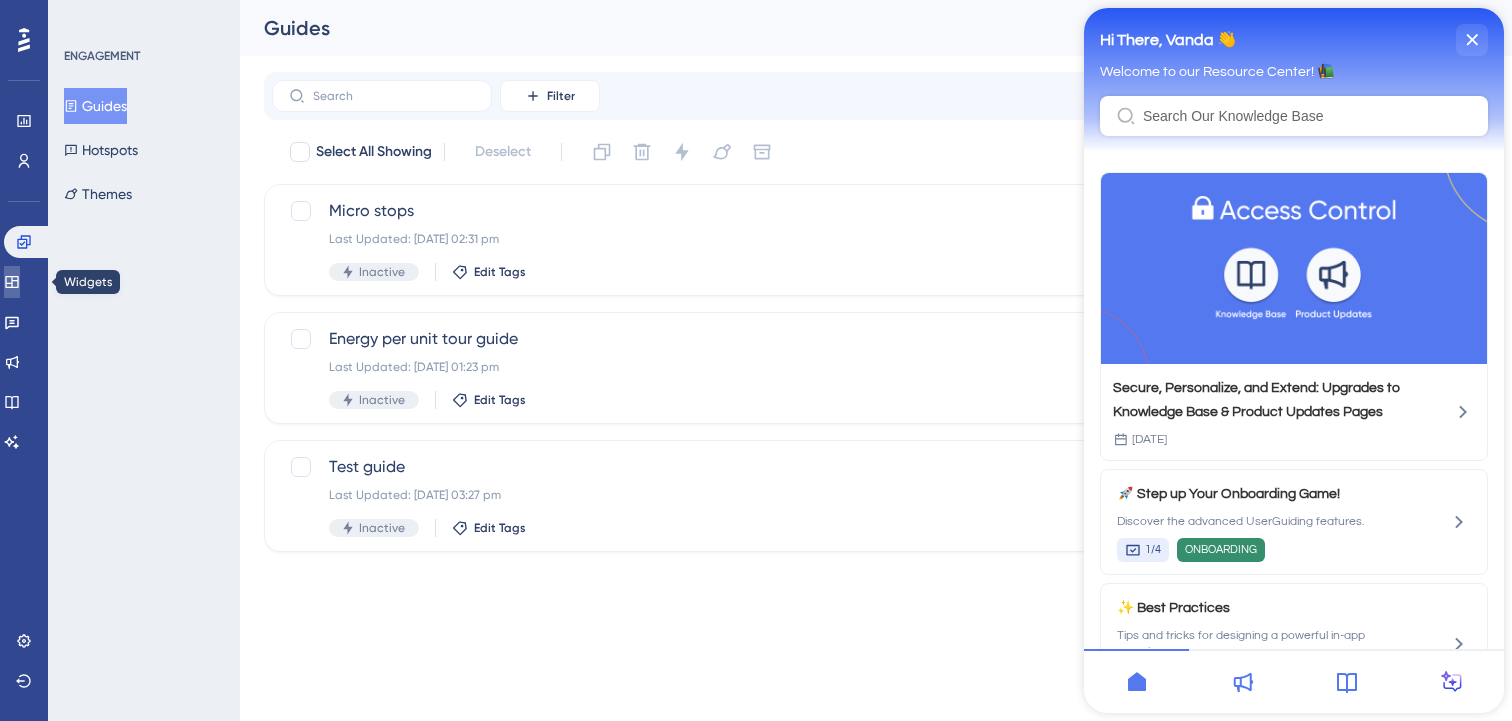 click 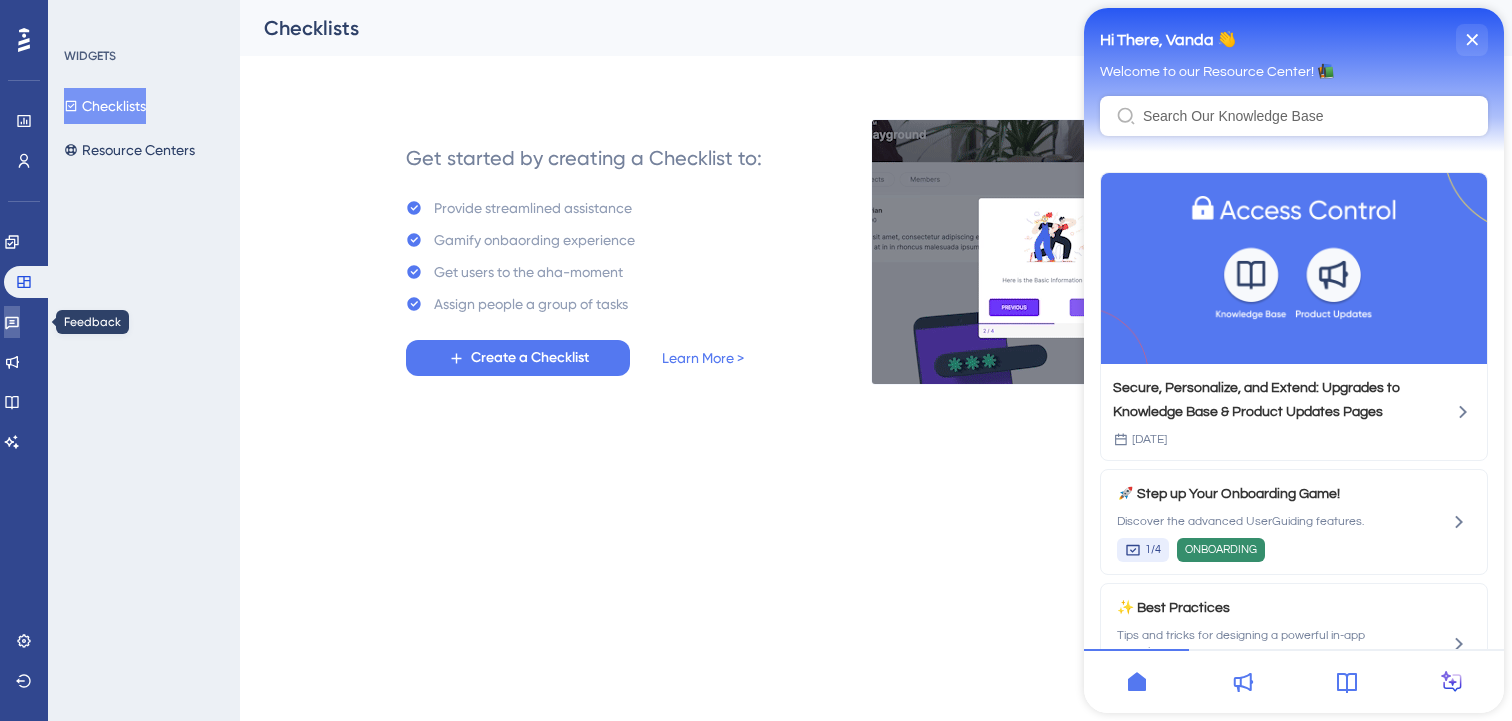 click at bounding box center (12, 322) 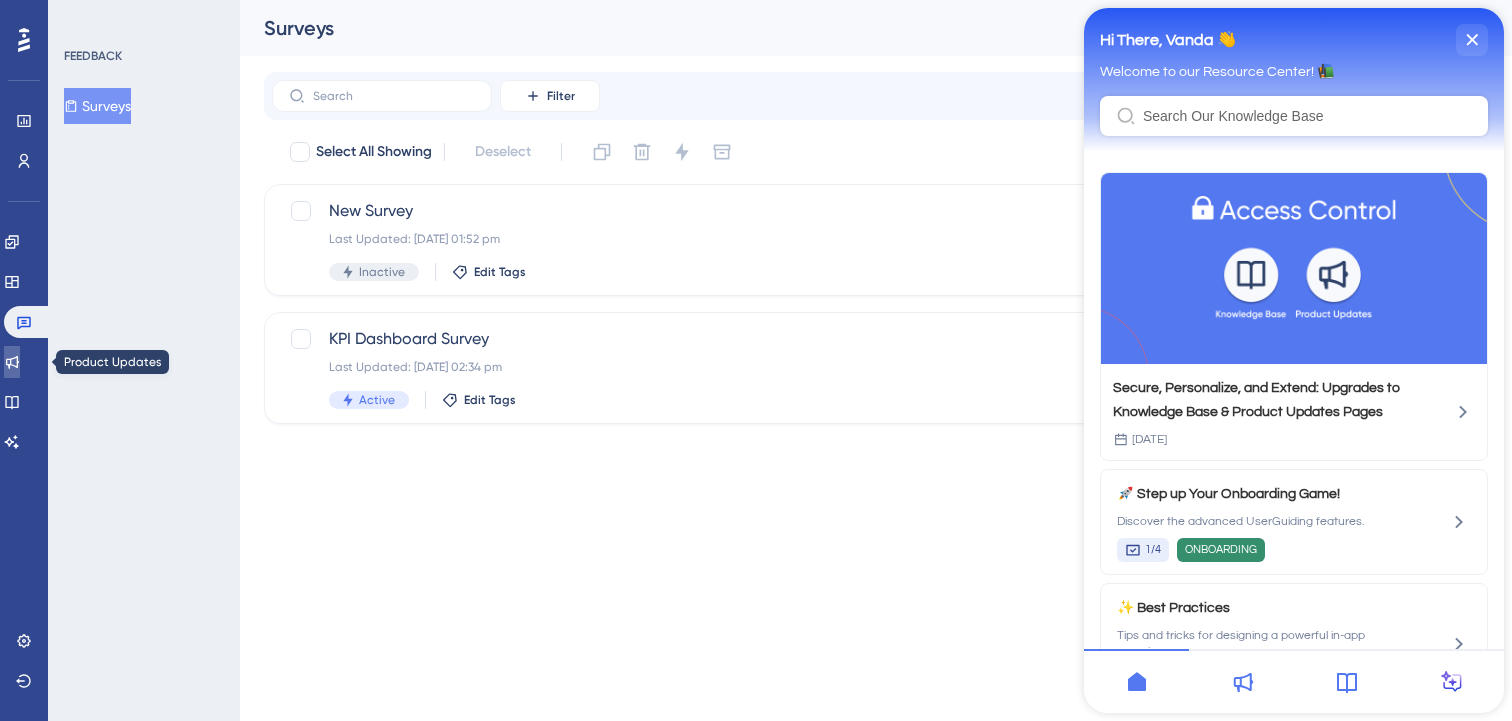 click 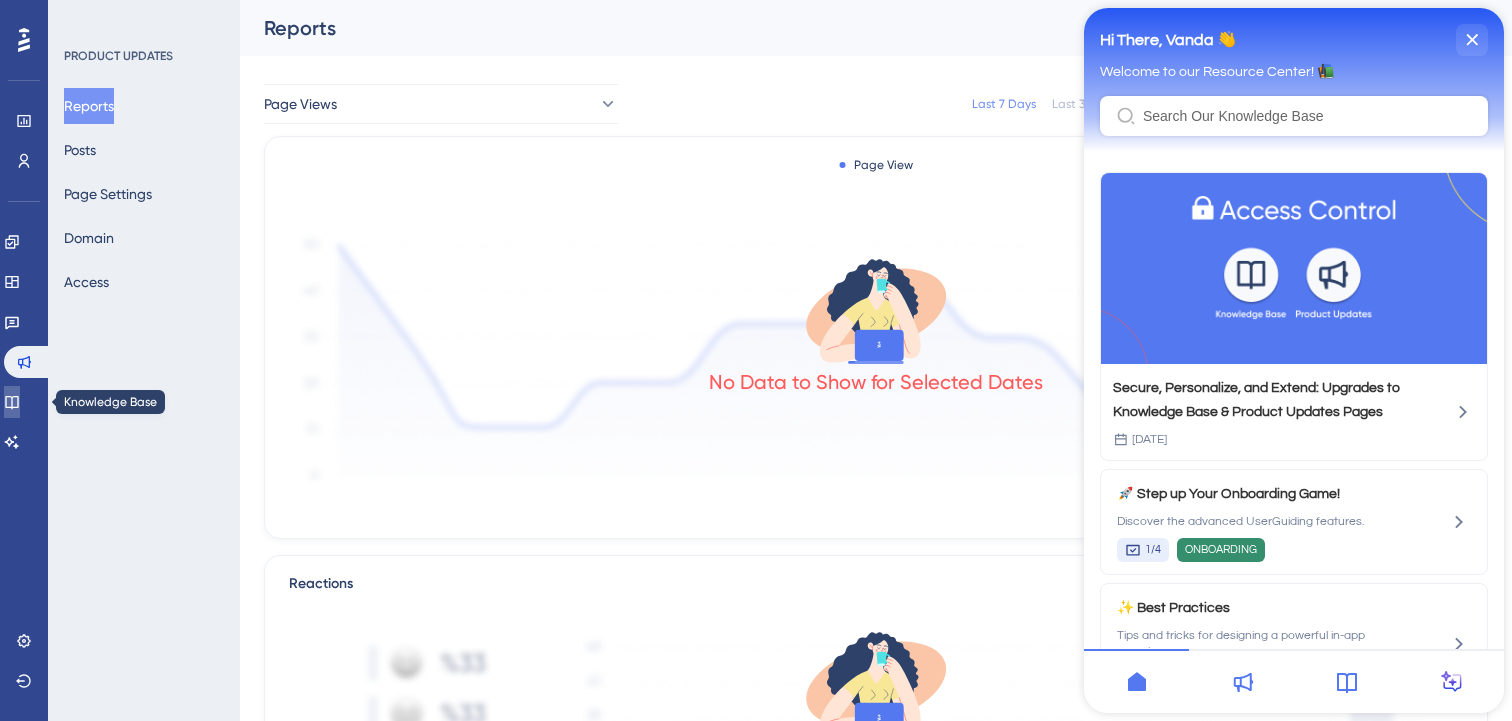 click at bounding box center [12, 402] 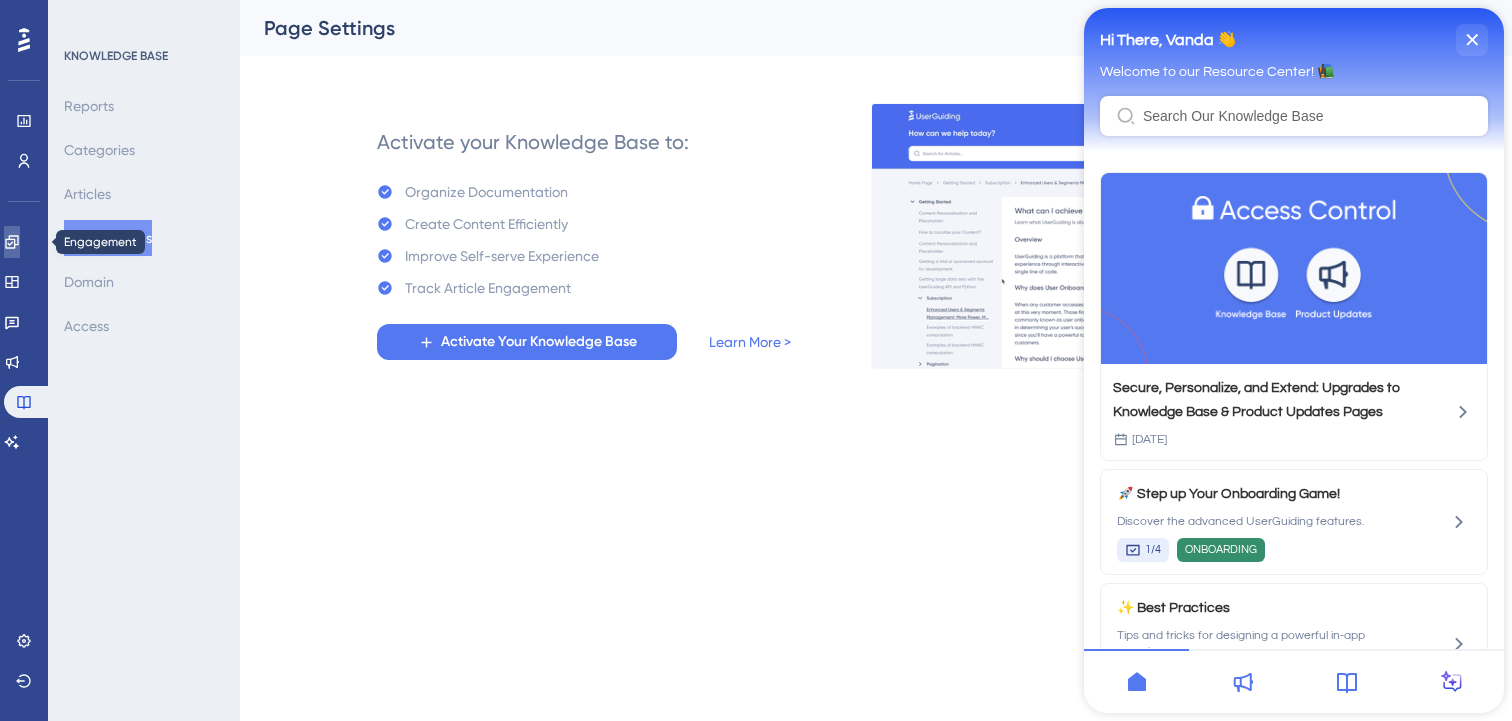 click 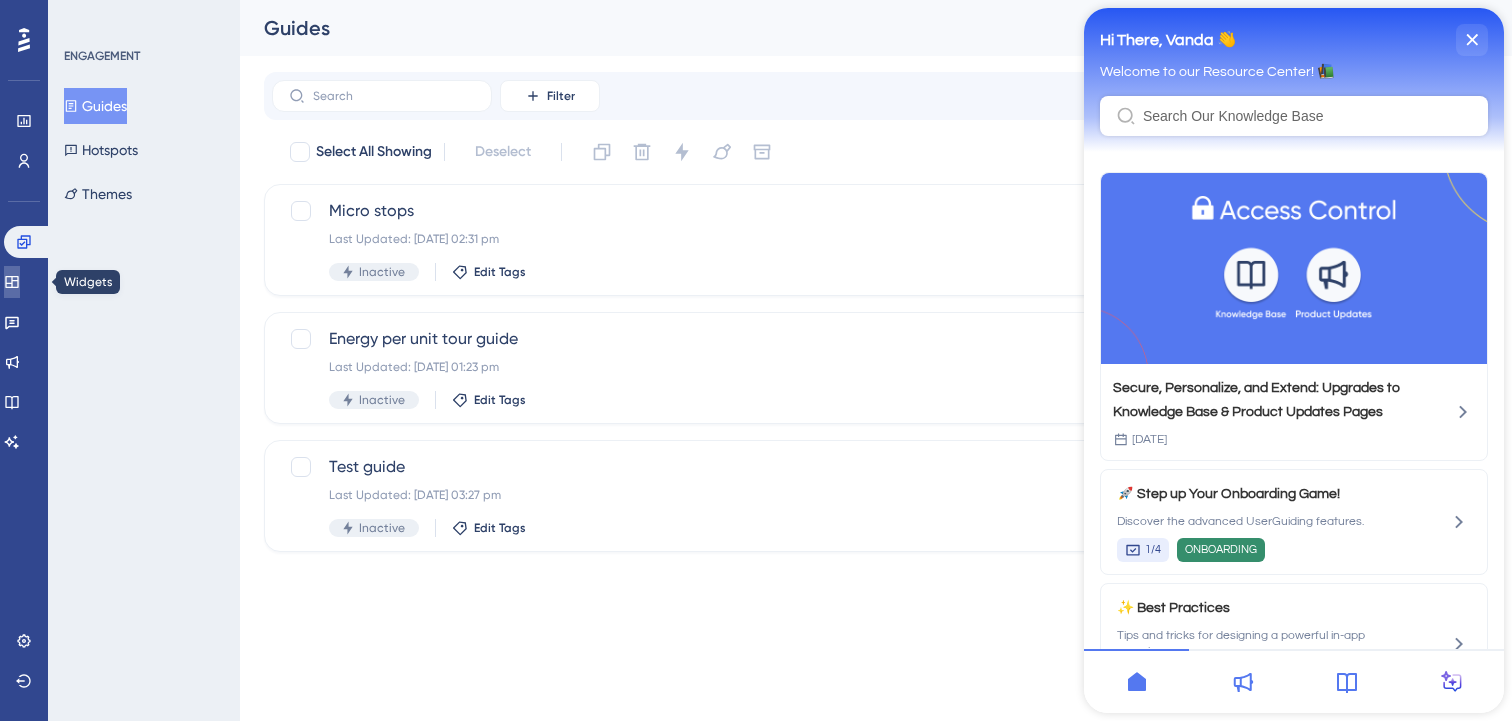 click at bounding box center [12, 282] 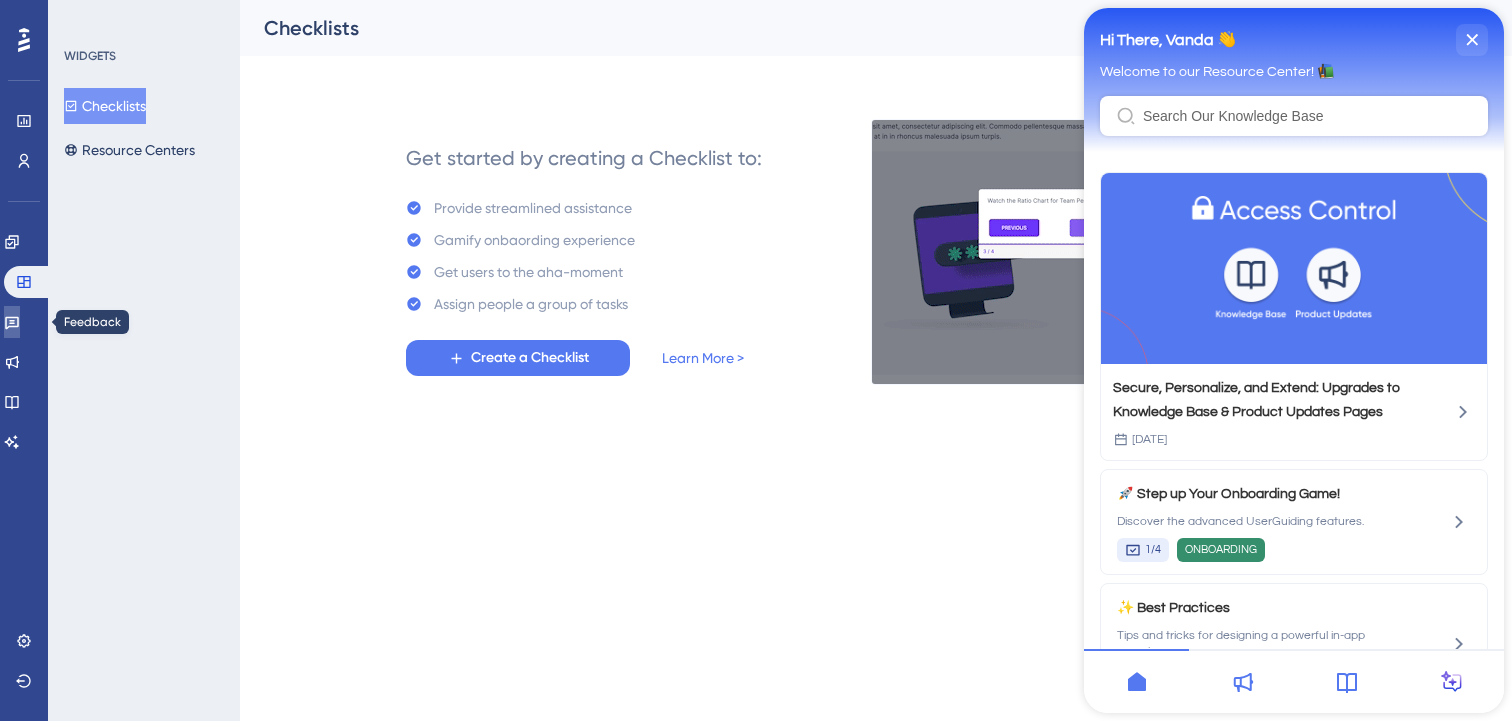 click 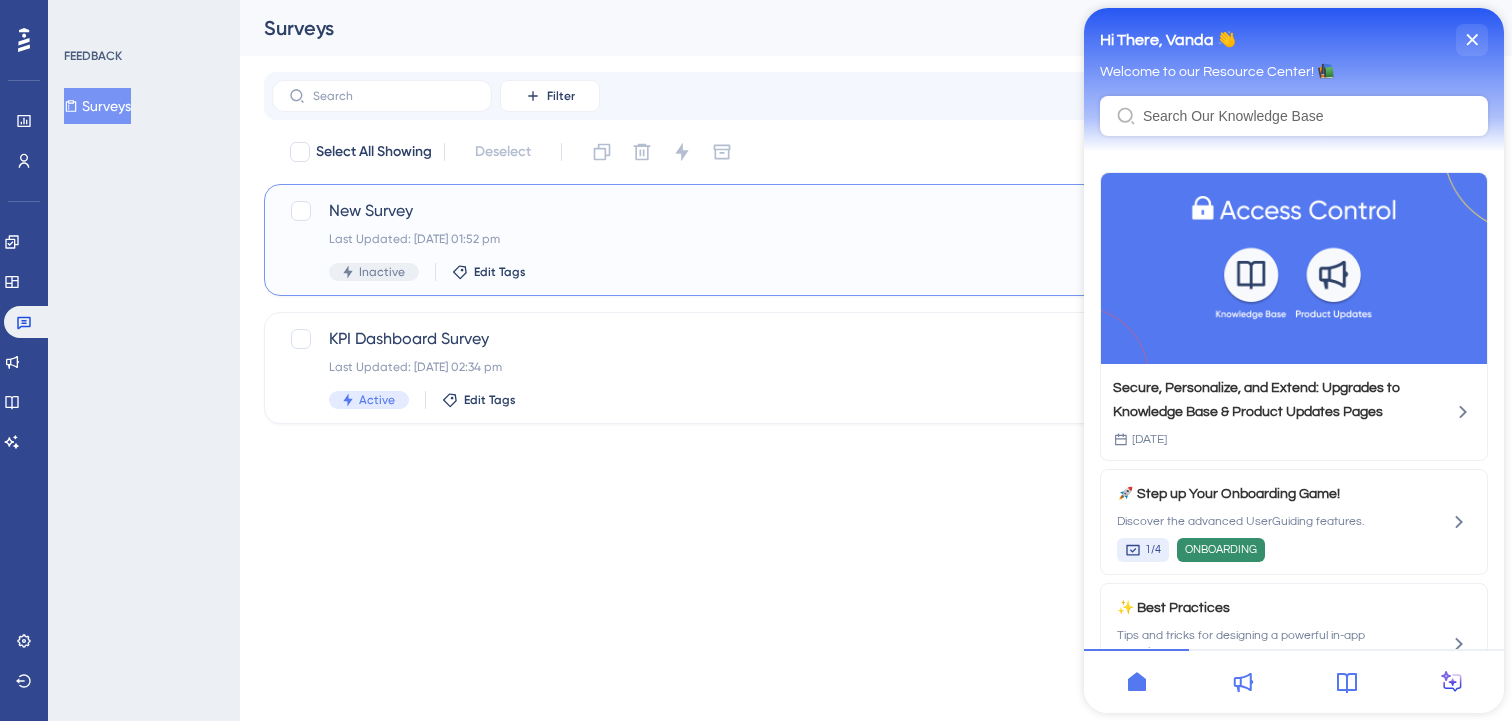 click on "New Survey Last Updated: [DATE] 01:52 pm Inactive Edit Tags" at bounding box center (796, 240) 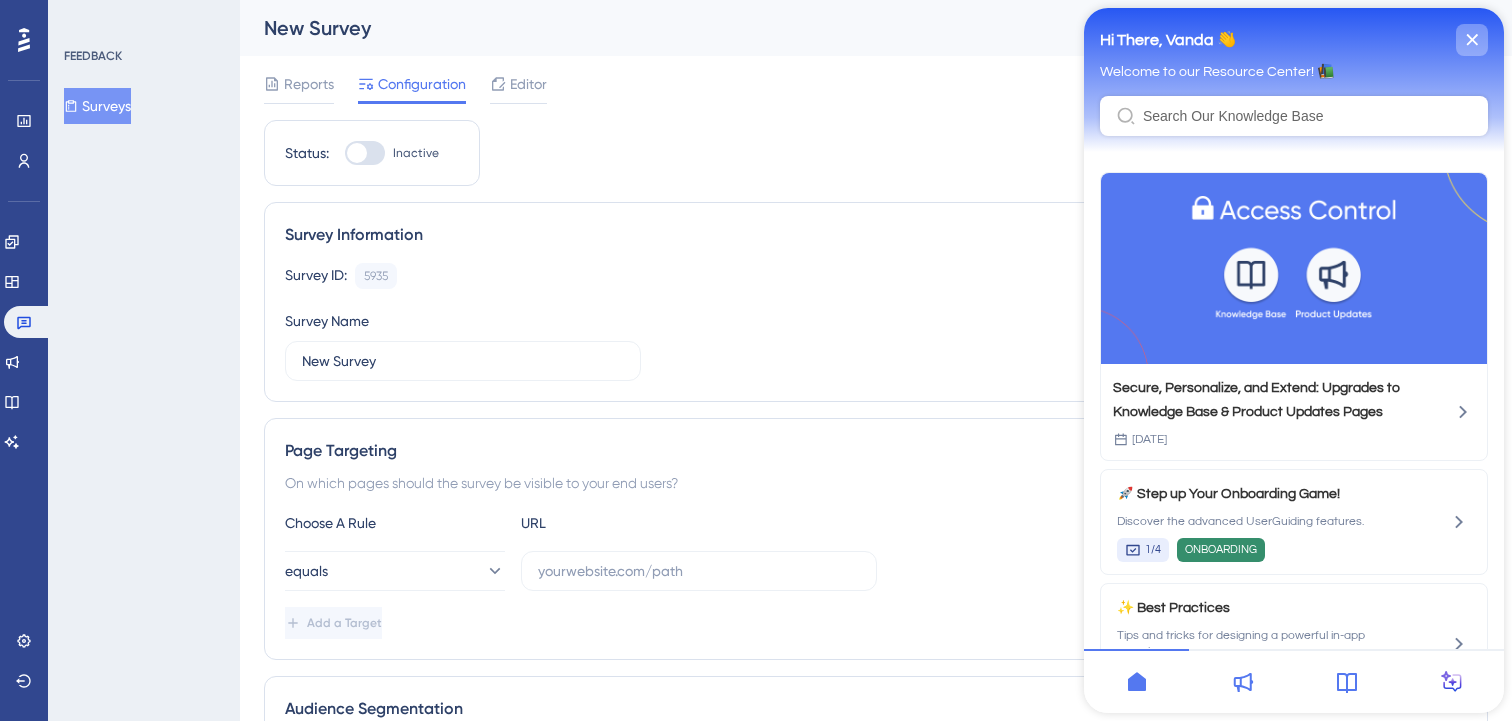 click at bounding box center (1472, 40) 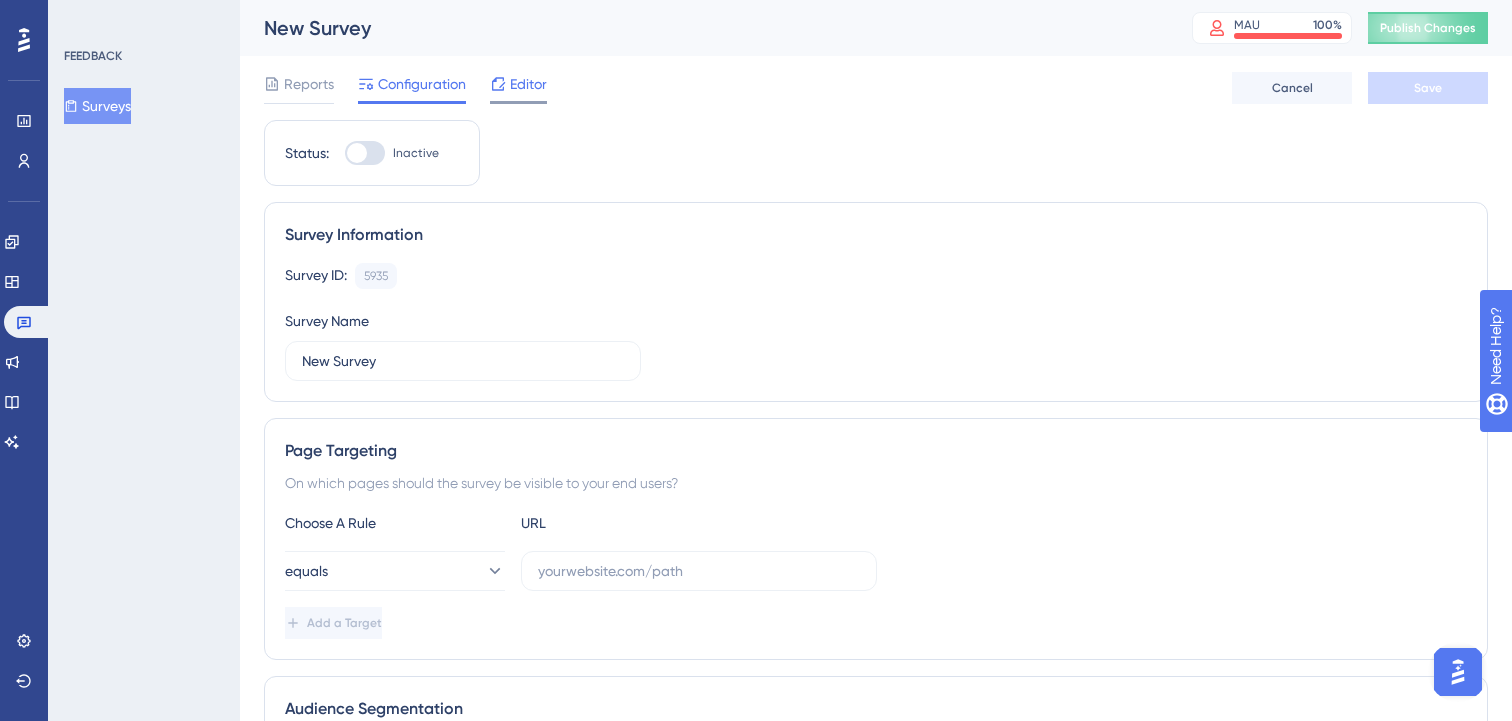 click on "Editor" at bounding box center [528, 84] 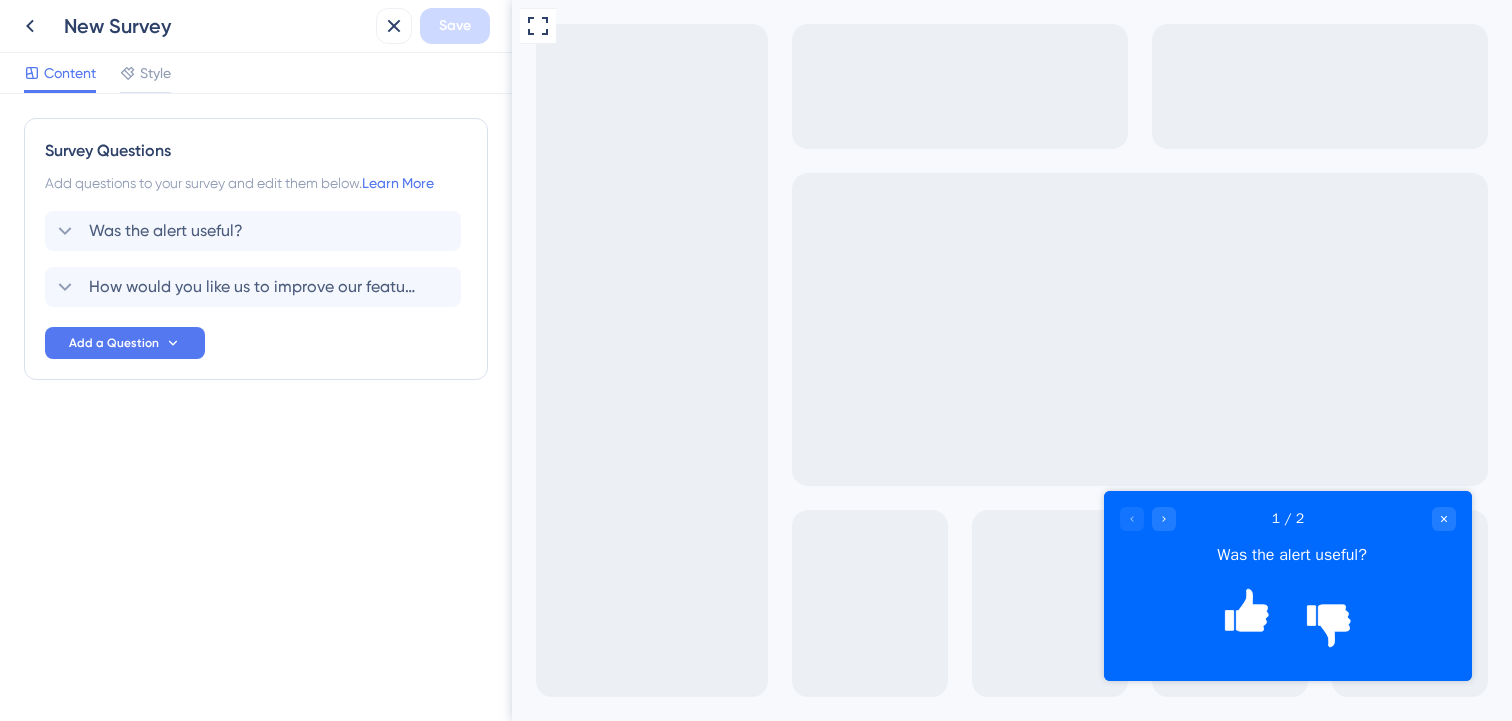 scroll, scrollTop: 0, scrollLeft: 0, axis: both 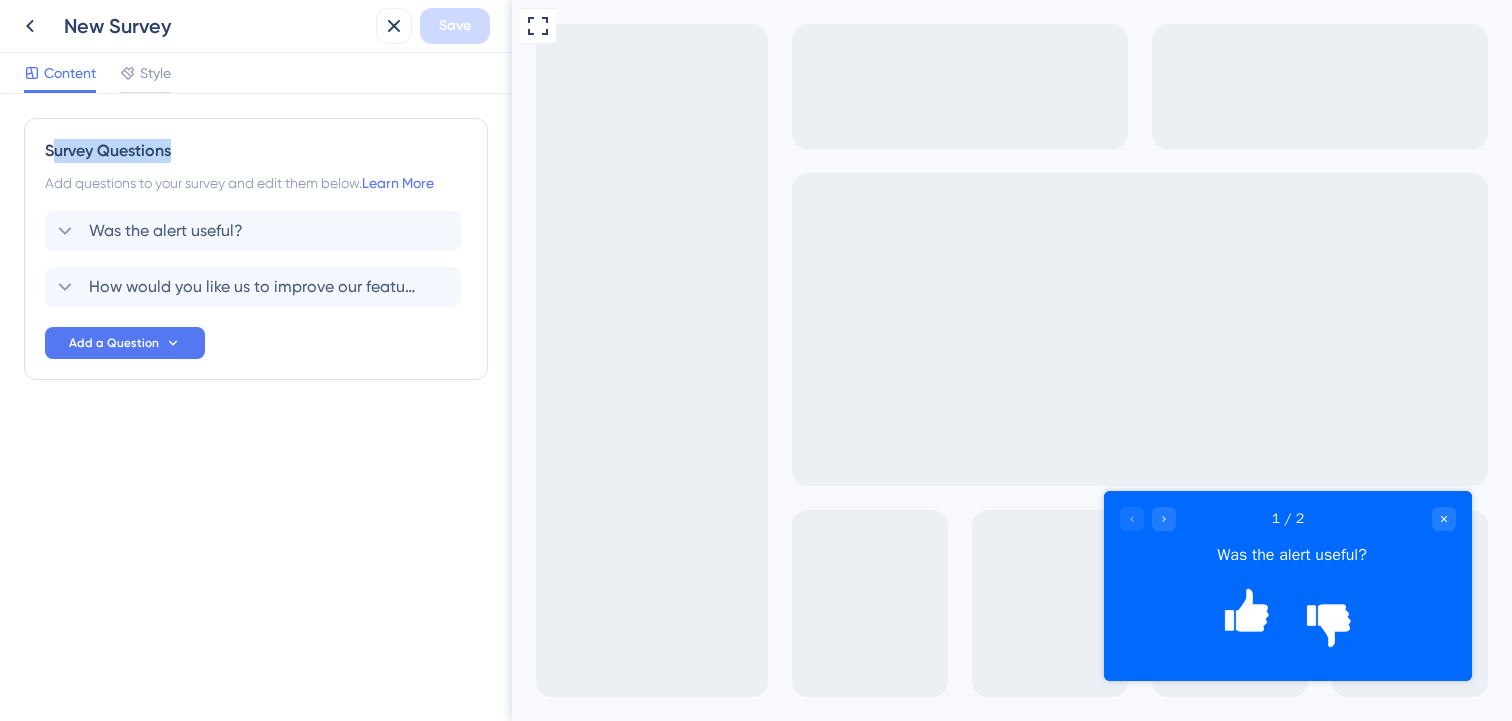 drag, startPoint x: 172, startPoint y: 149, endPoint x: 57, endPoint y: 156, distance: 115.212845 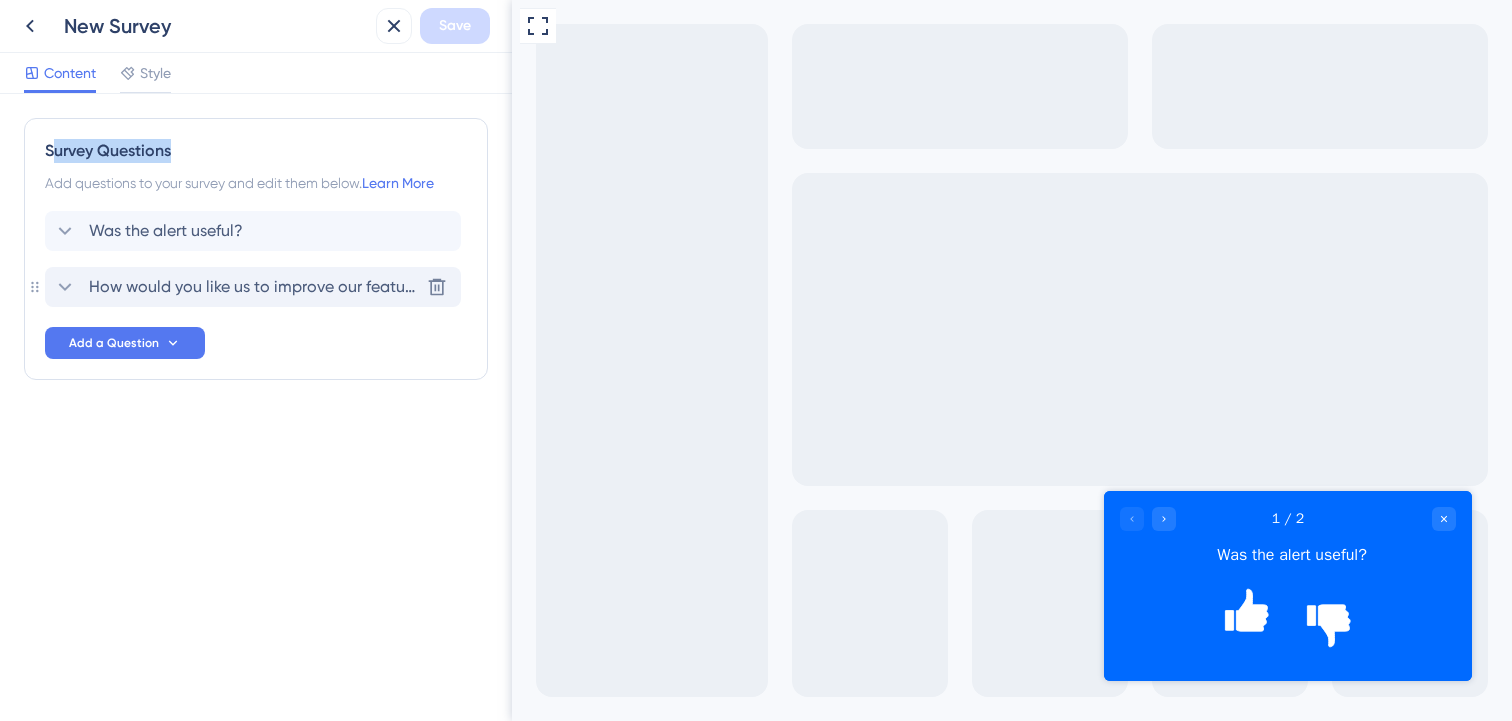 click 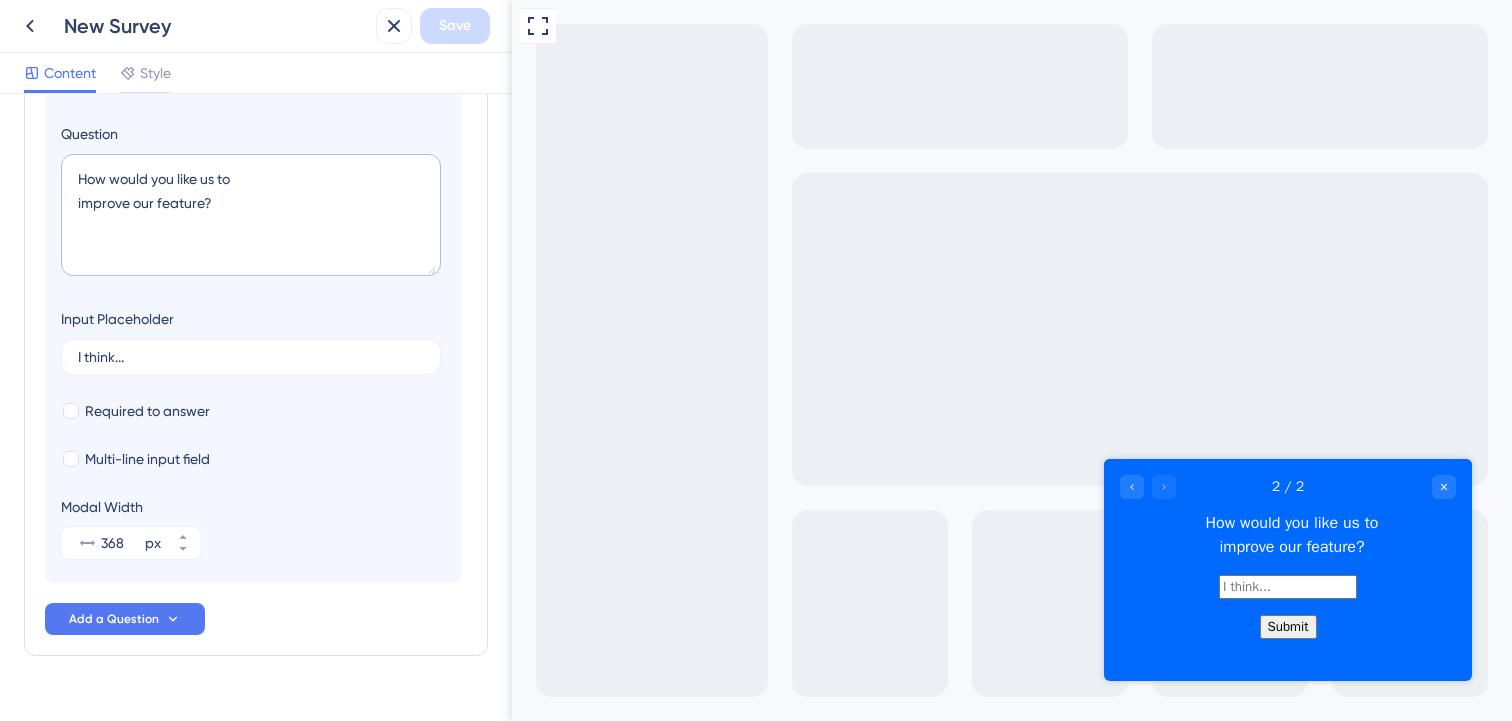 scroll, scrollTop: 320, scrollLeft: 0, axis: vertical 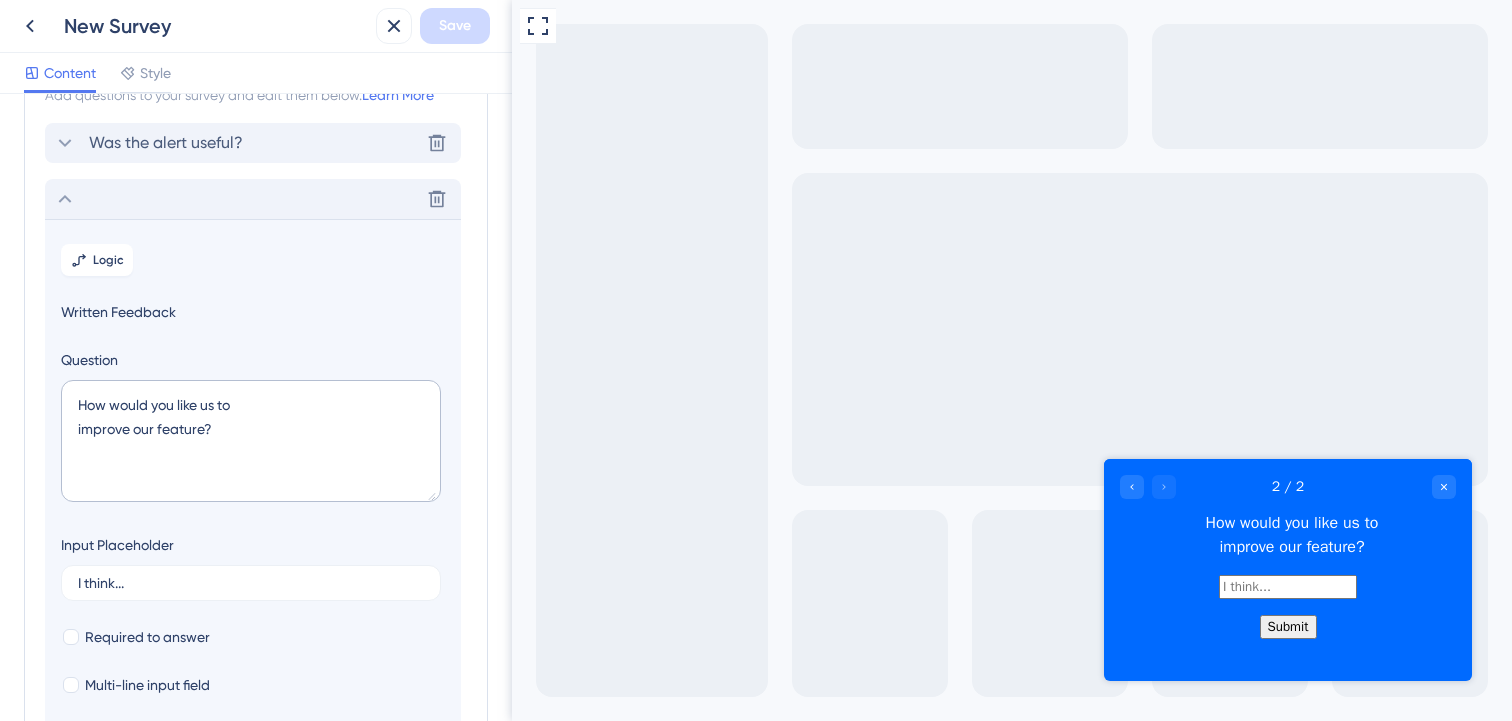 click on "Was the alert useful?" at bounding box center (166, 143) 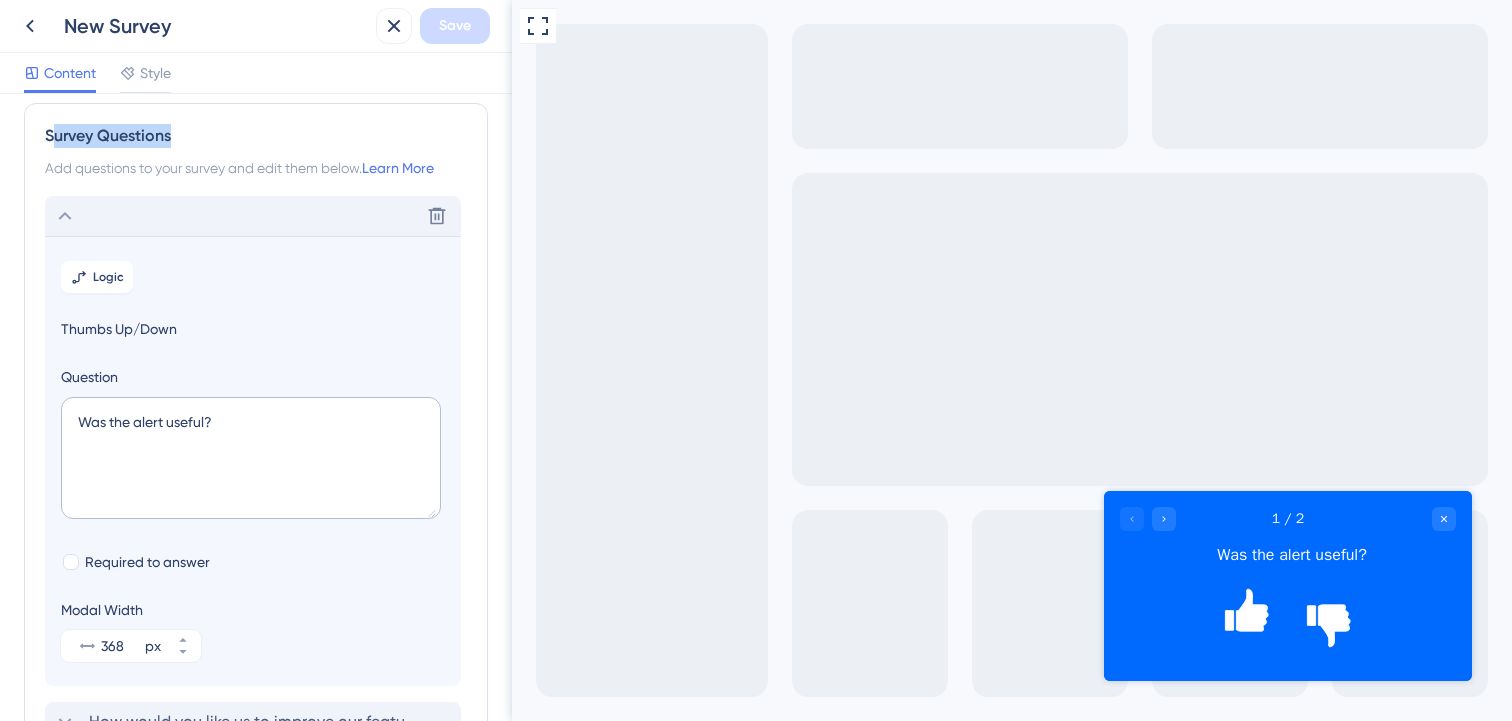 scroll, scrollTop: 17, scrollLeft: 0, axis: vertical 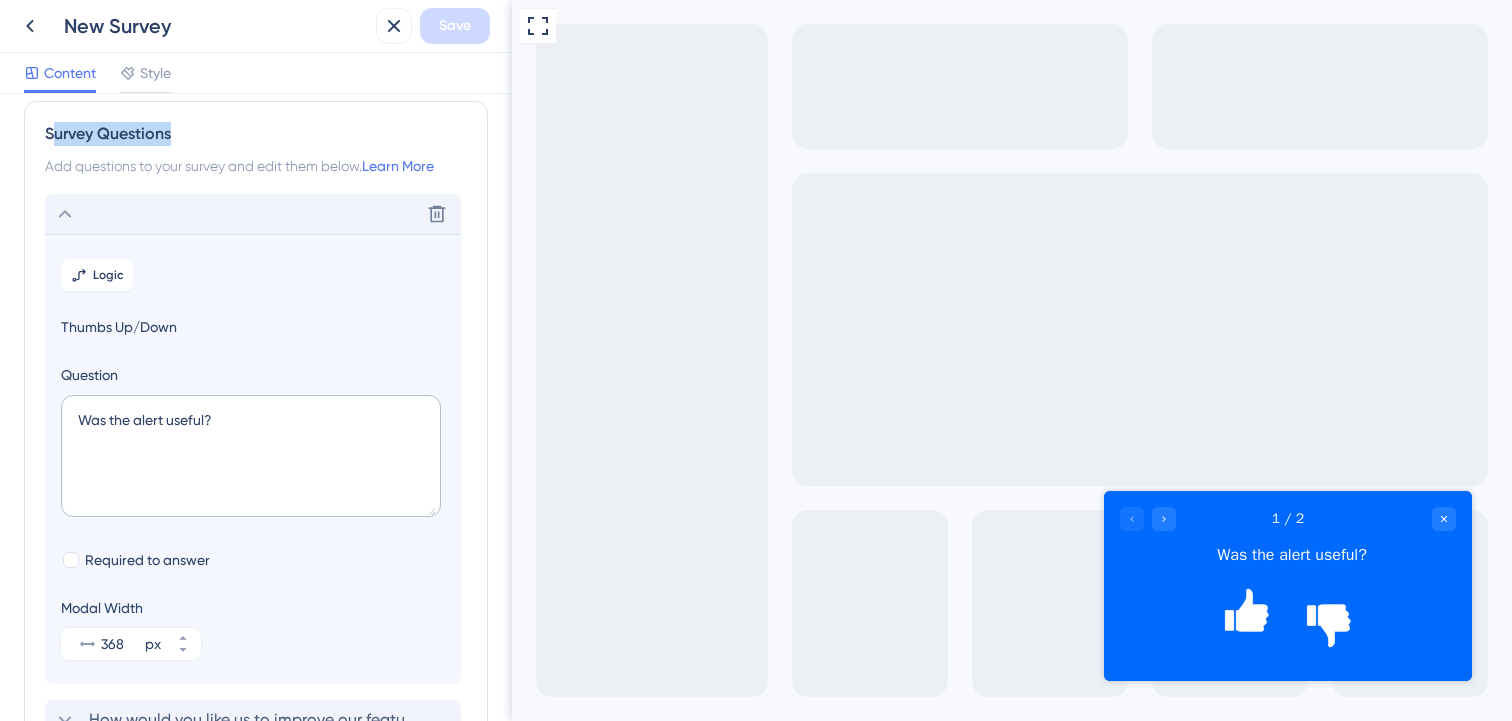 drag, startPoint x: 200, startPoint y: 325, endPoint x: 56, endPoint y: 323, distance: 144.01389 